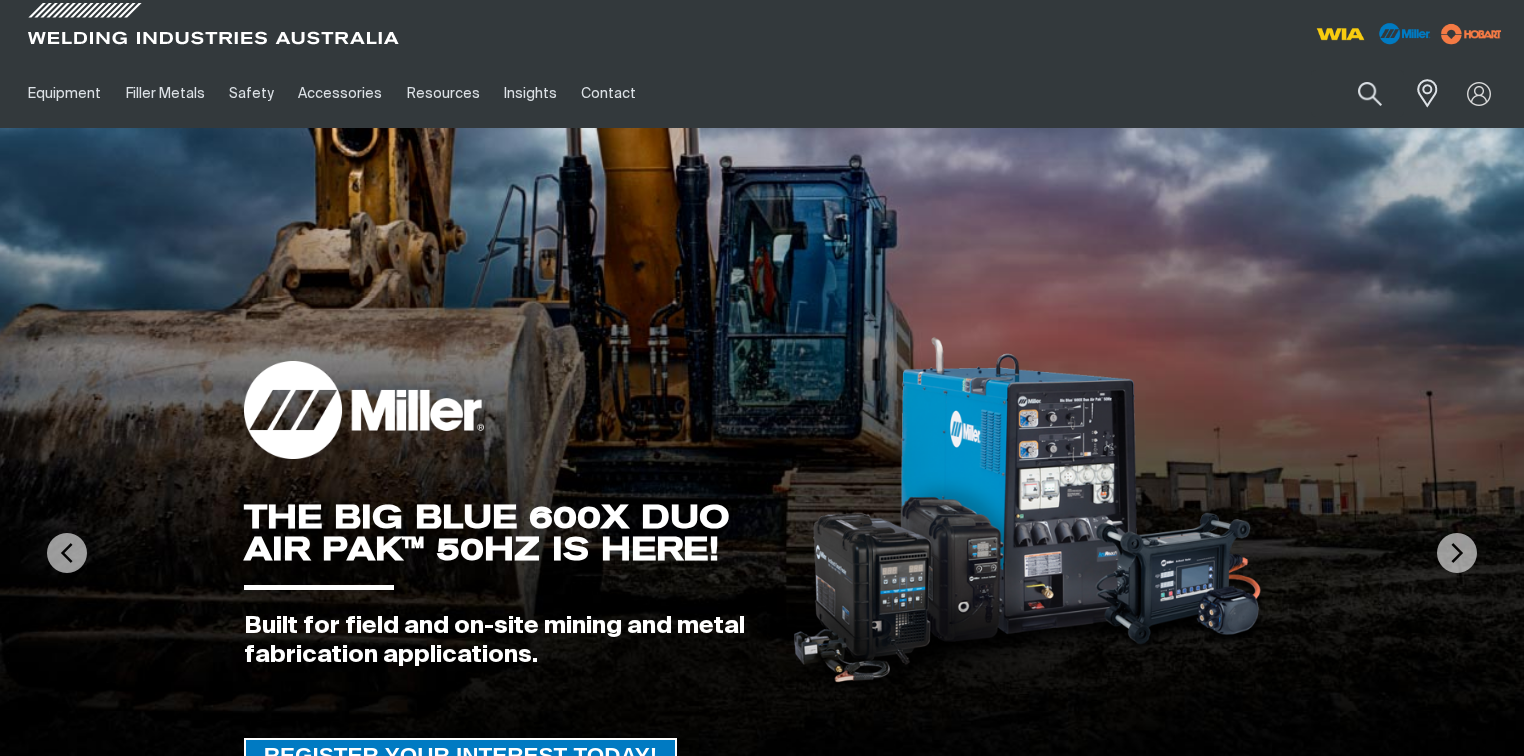 scroll, scrollTop: 0, scrollLeft: 0, axis: both 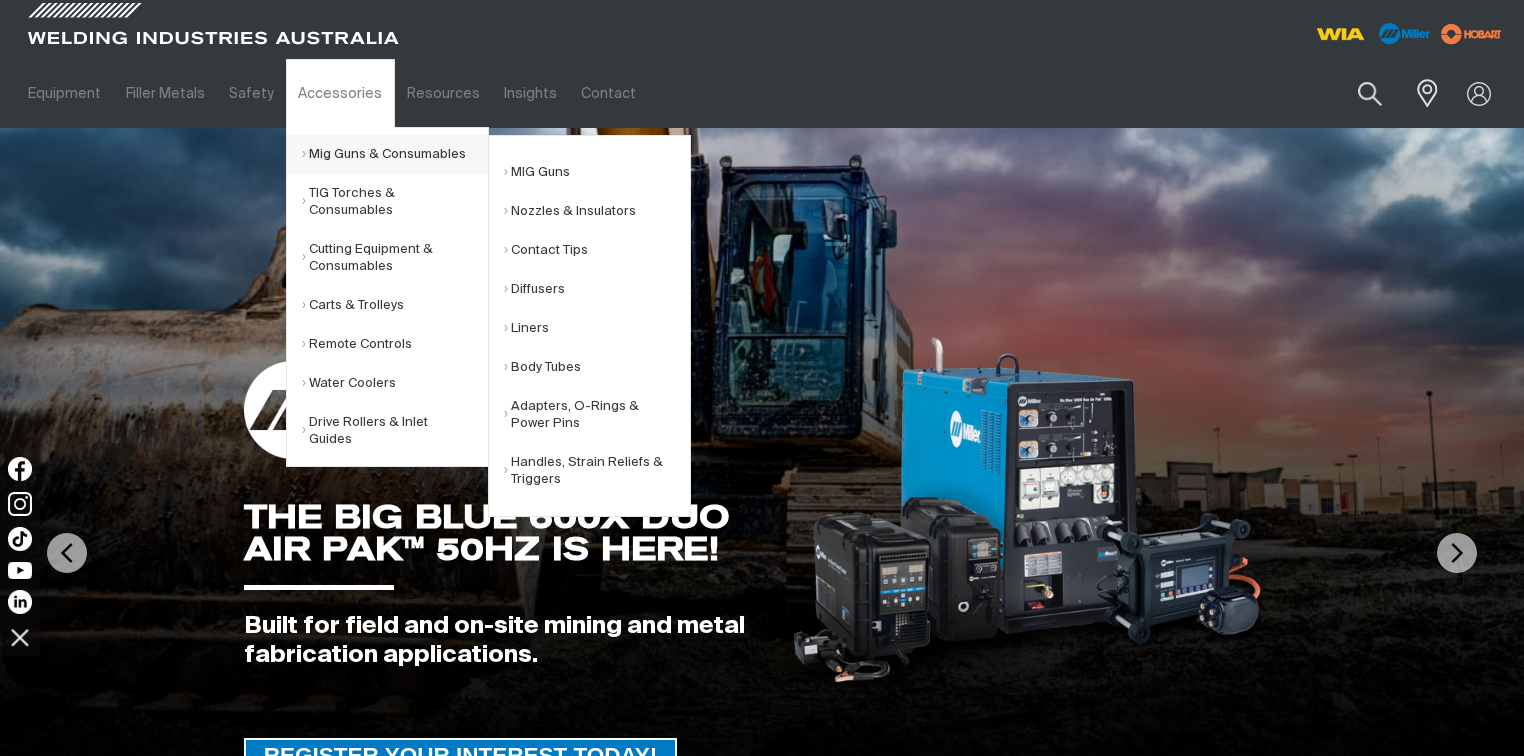 click on "Mig Guns & Consumables" at bounding box center (395, 154) 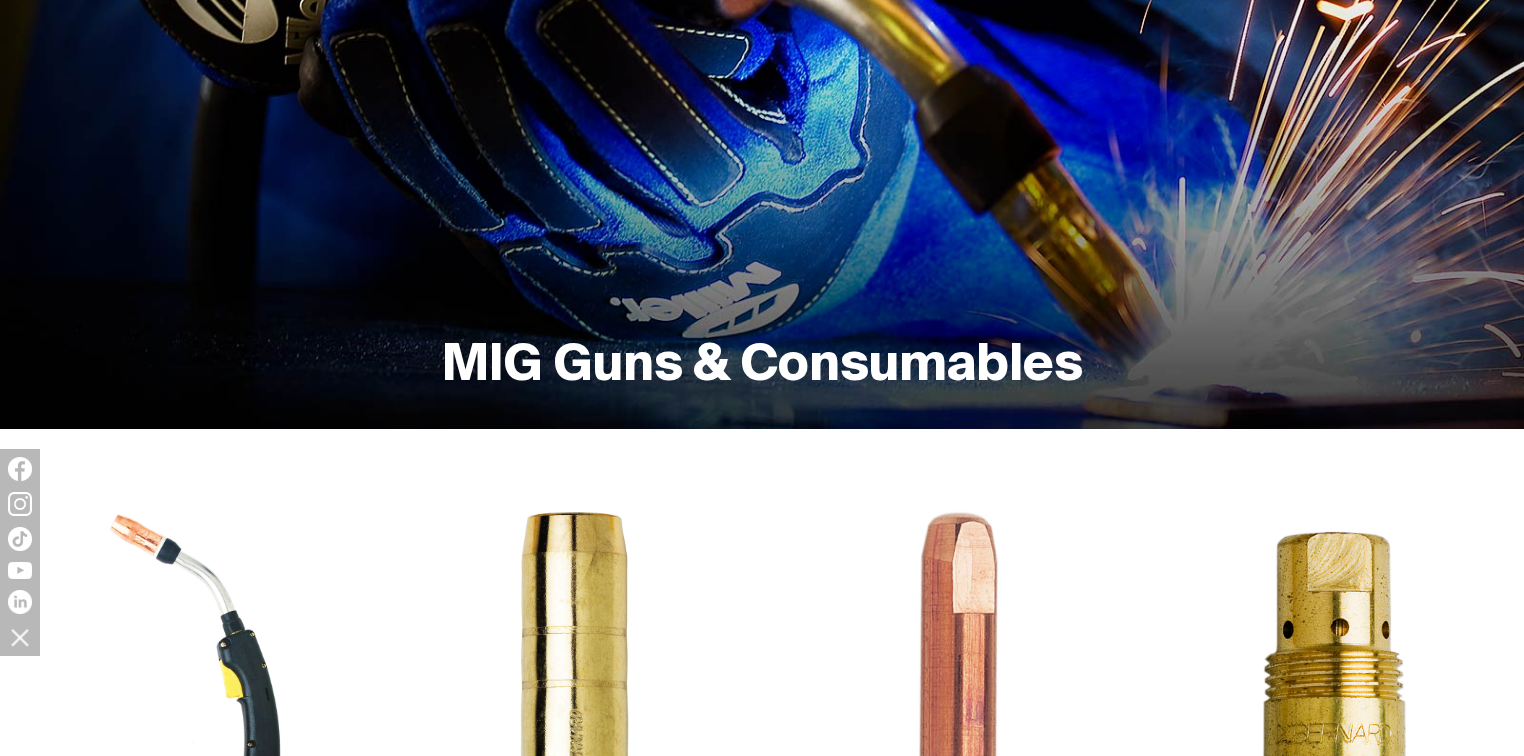 scroll, scrollTop: 400, scrollLeft: 0, axis: vertical 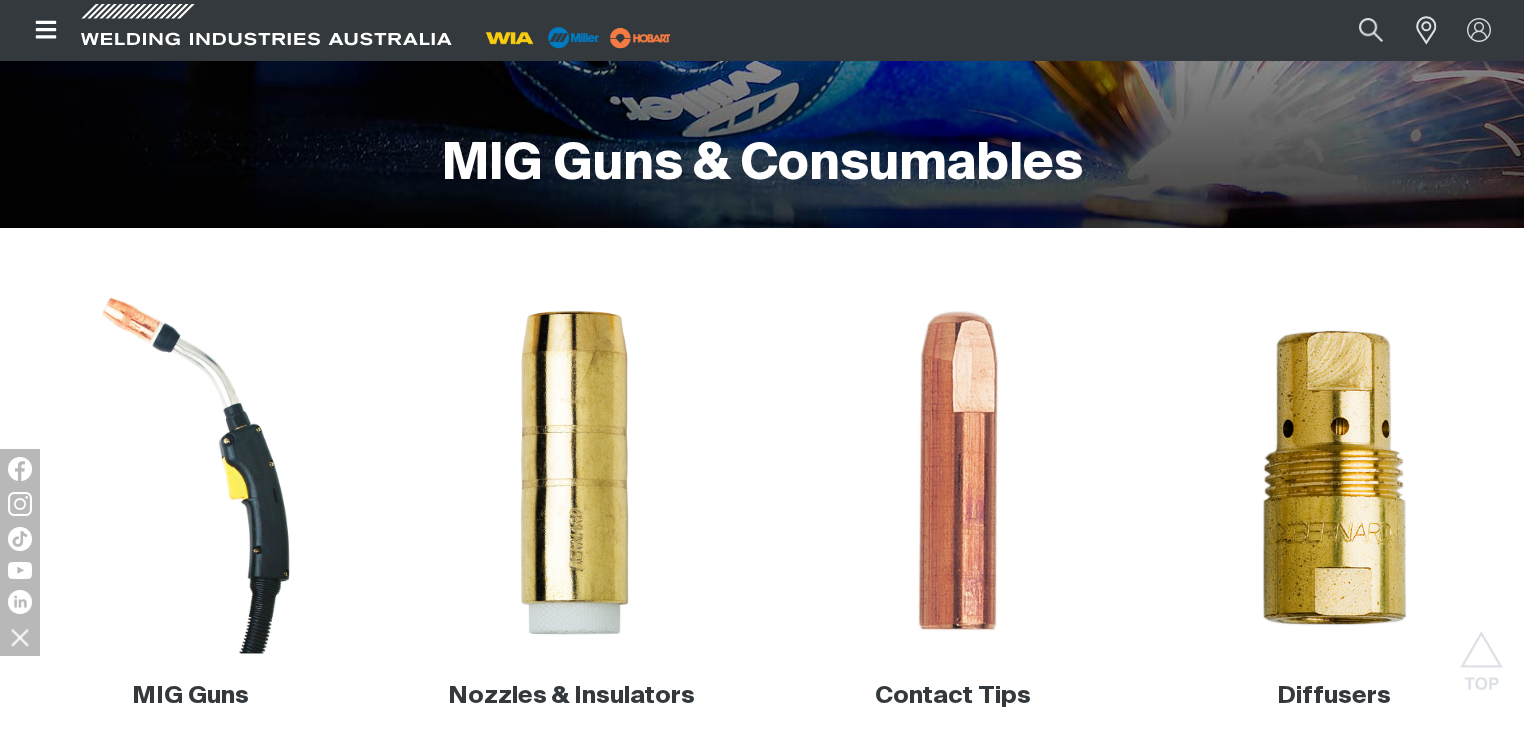 click at bounding box center (191, 473) 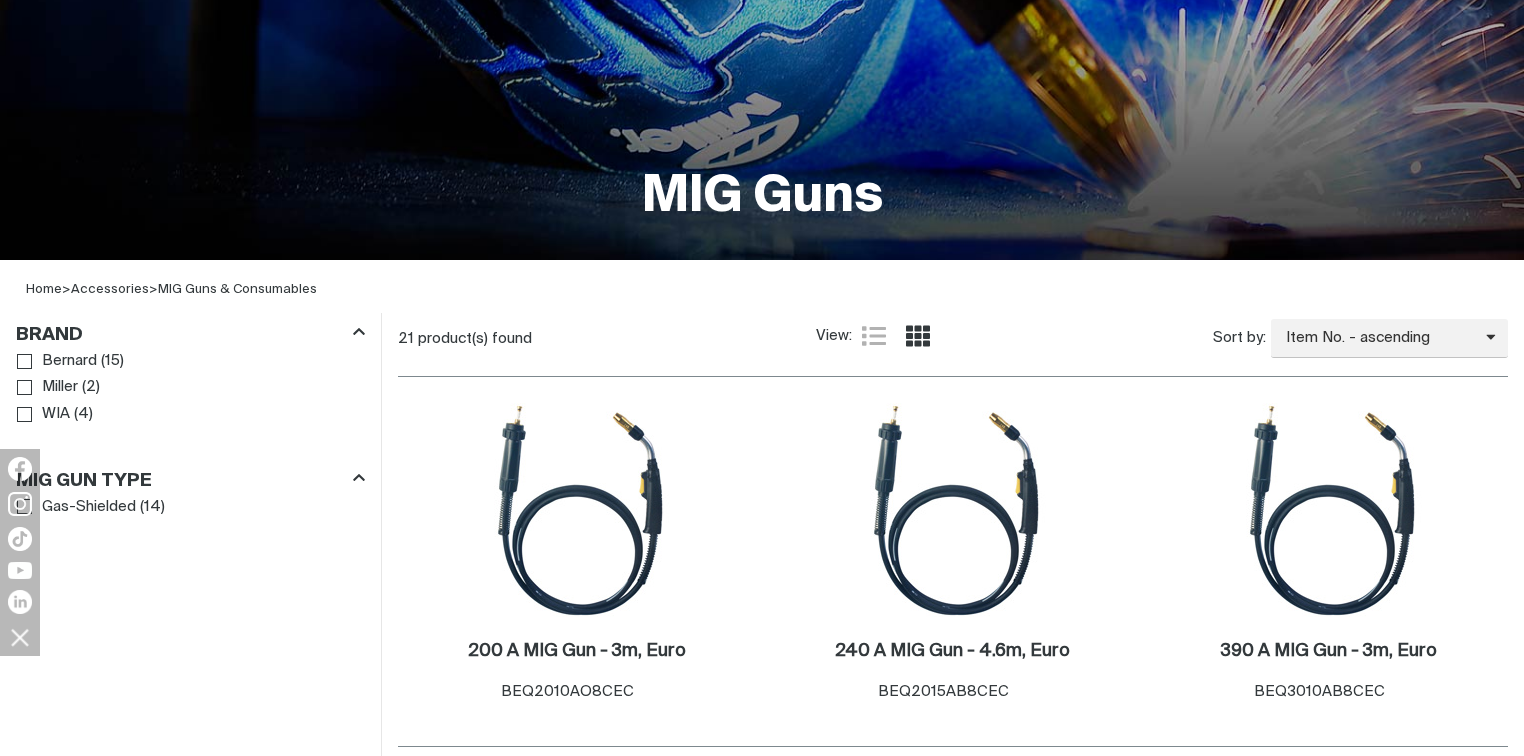 scroll, scrollTop: 480, scrollLeft: 0, axis: vertical 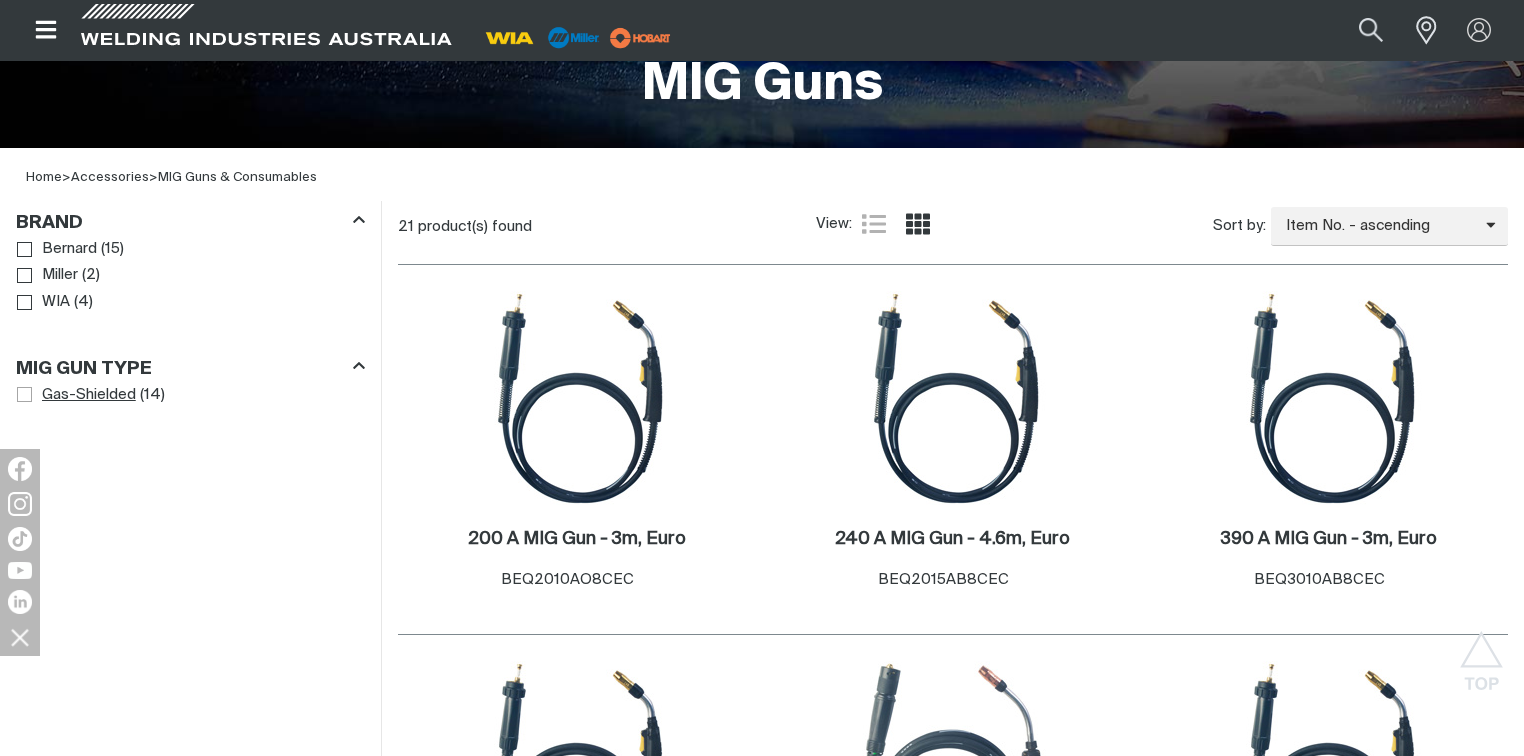 click at bounding box center (24, 394) 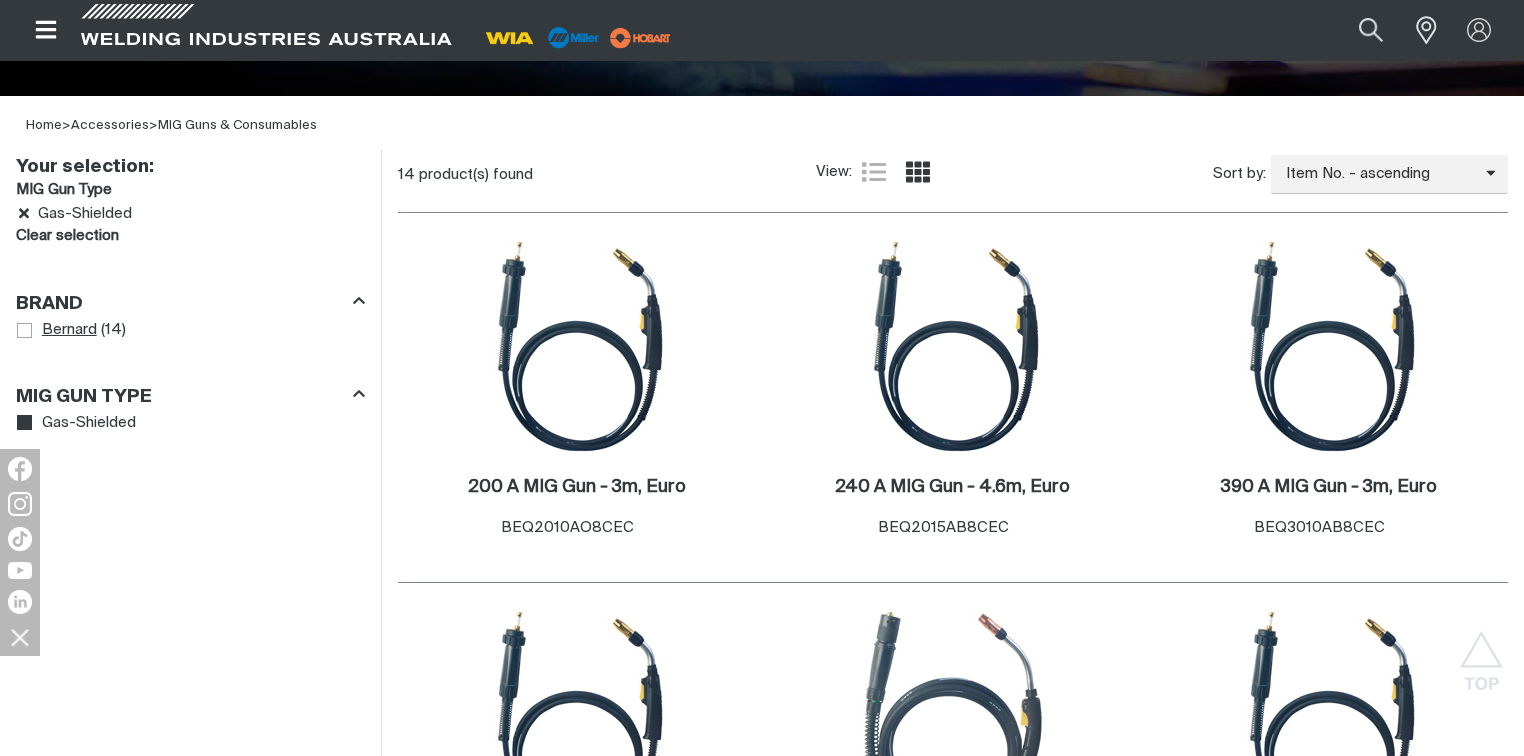 scroll, scrollTop: 560, scrollLeft: 0, axis: vertical 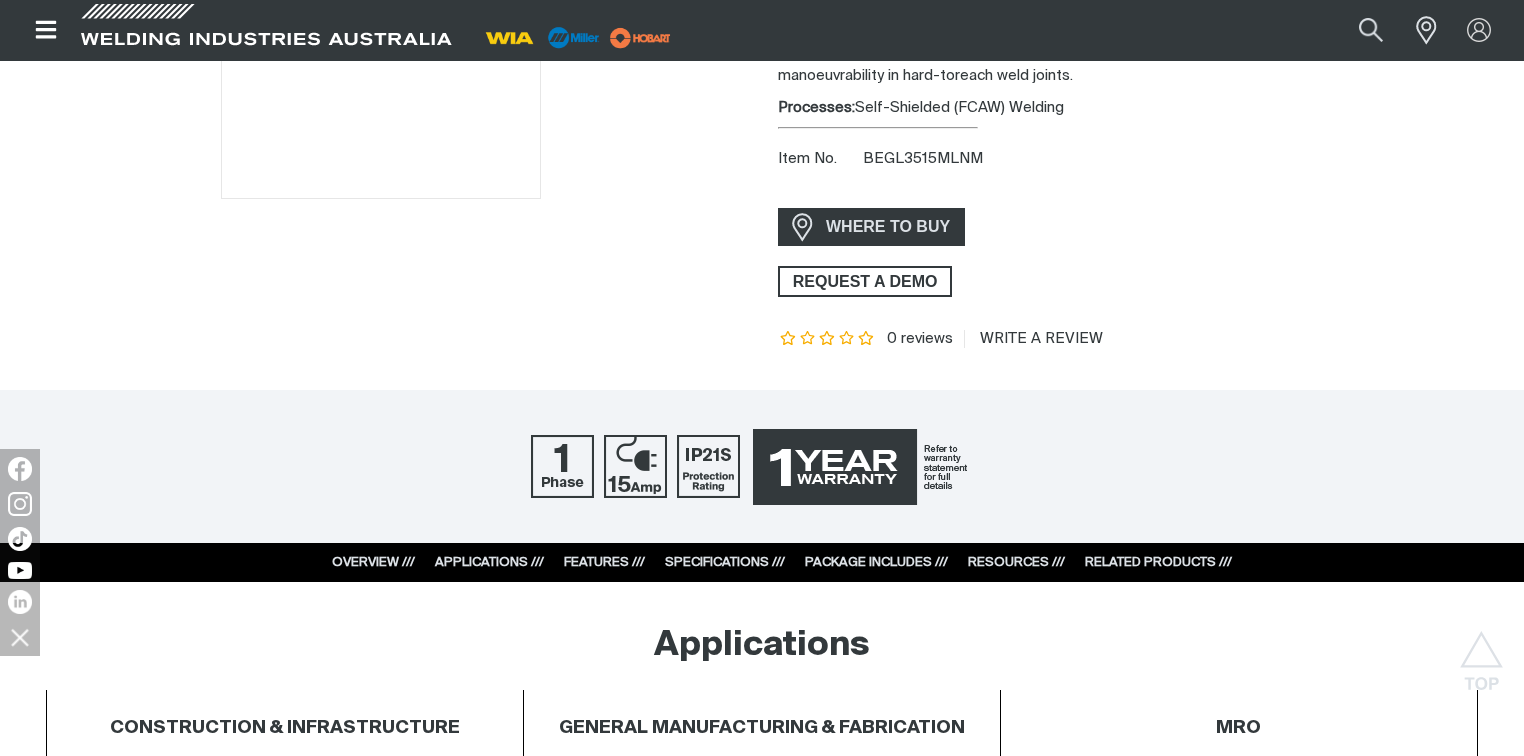 click at bounding box center [860, 466] 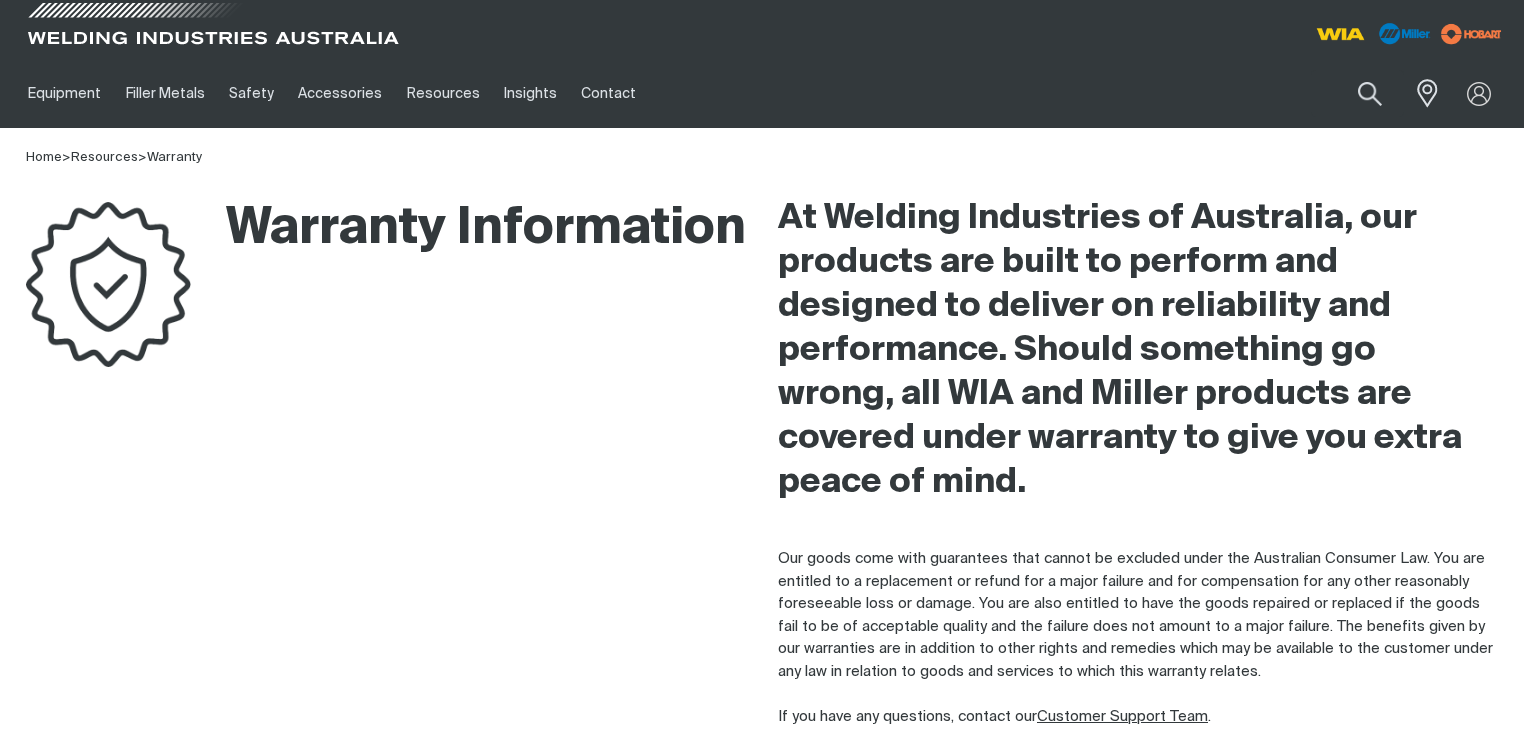 scroll, scrollTop: 0, scrollLeft: 0, axis: both 